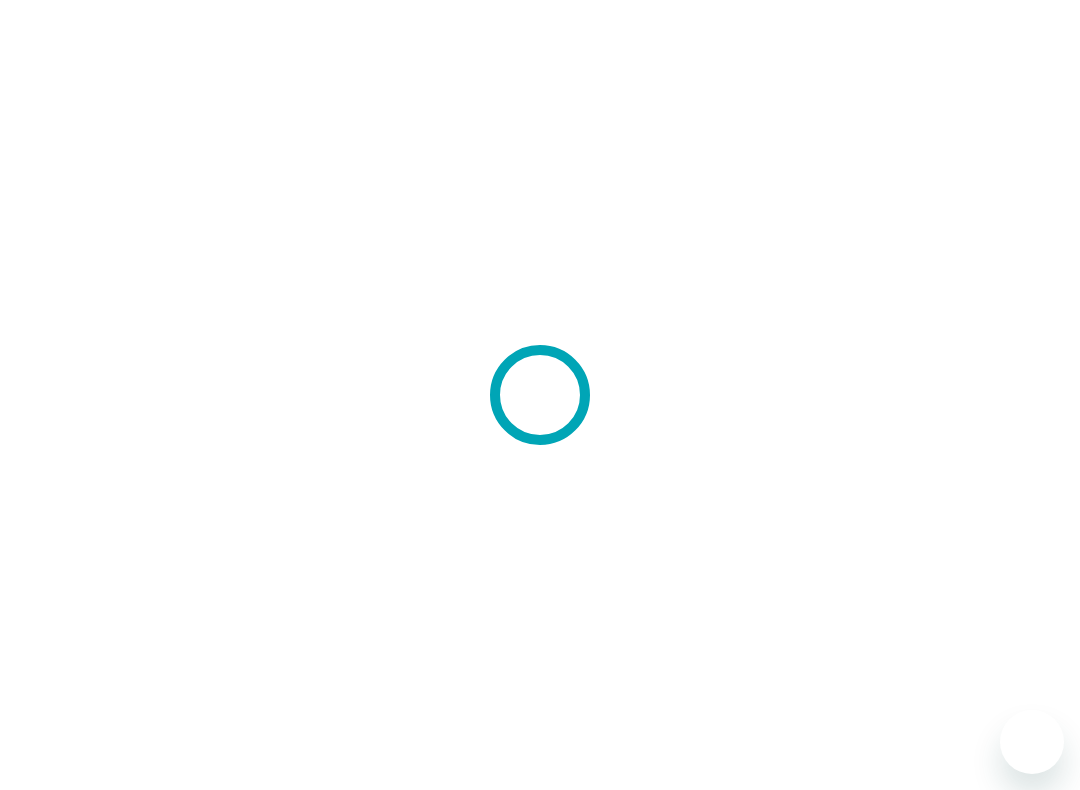 scroll, scrollTop: 0, scrollLeft: 0, axis: both 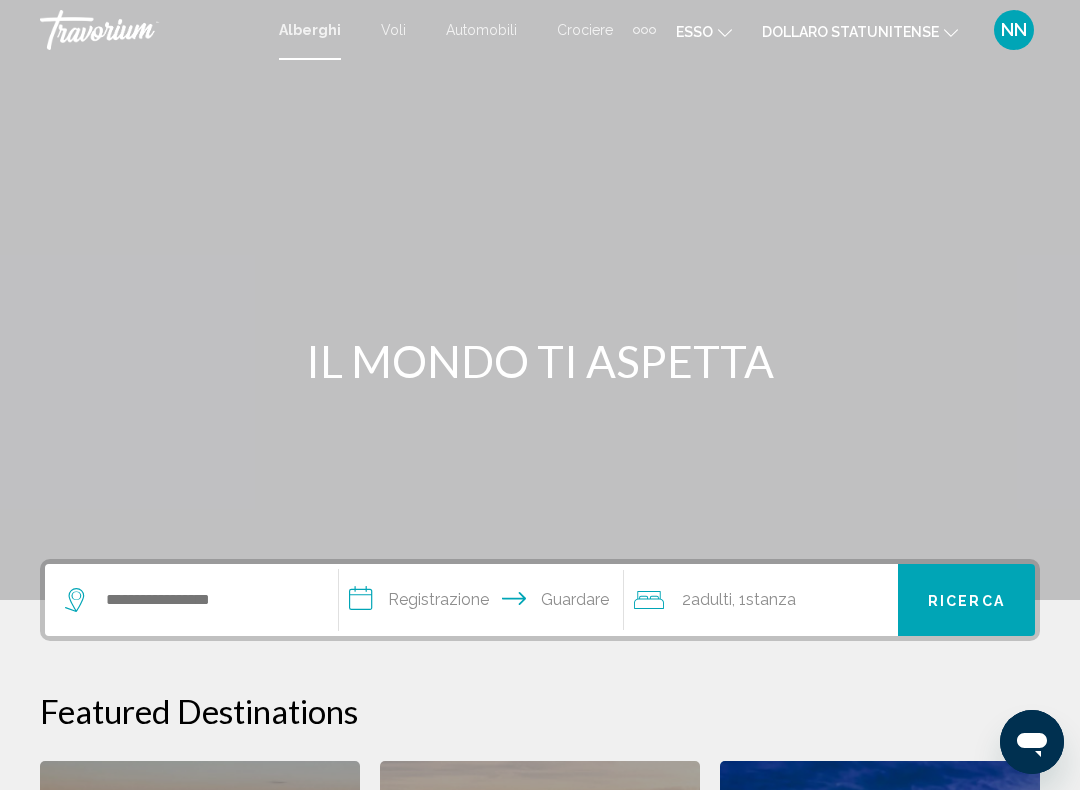 click at bounding box center [186, 600] 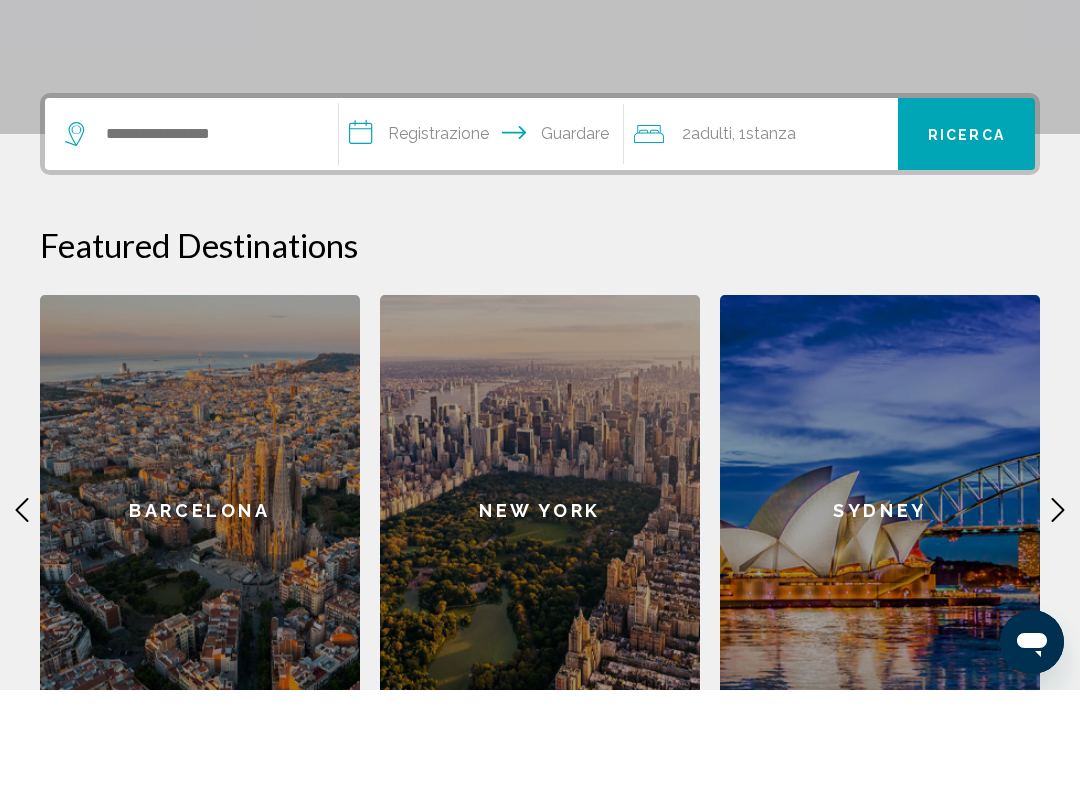 scroll, scrollTop: 394, scrollLeft: 0, axis: vertical 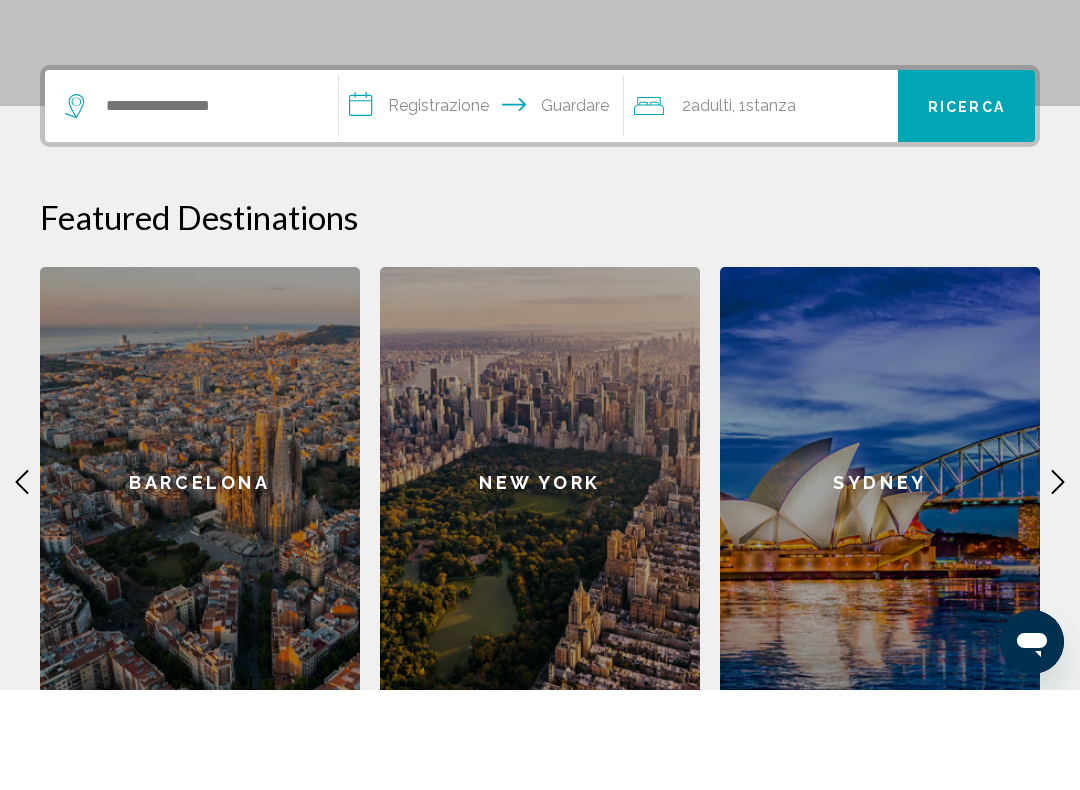 click on "Barcelona" at bounding box center (200, 582) 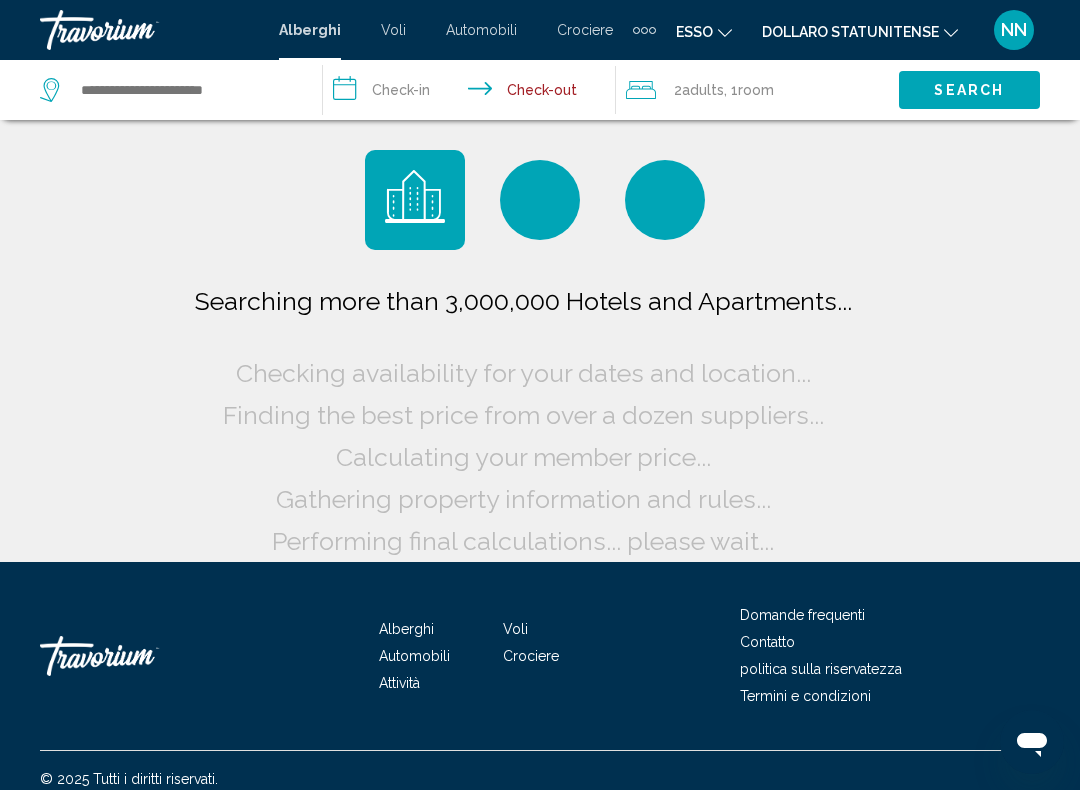 click on "**********" at bounding box center (473, 93) 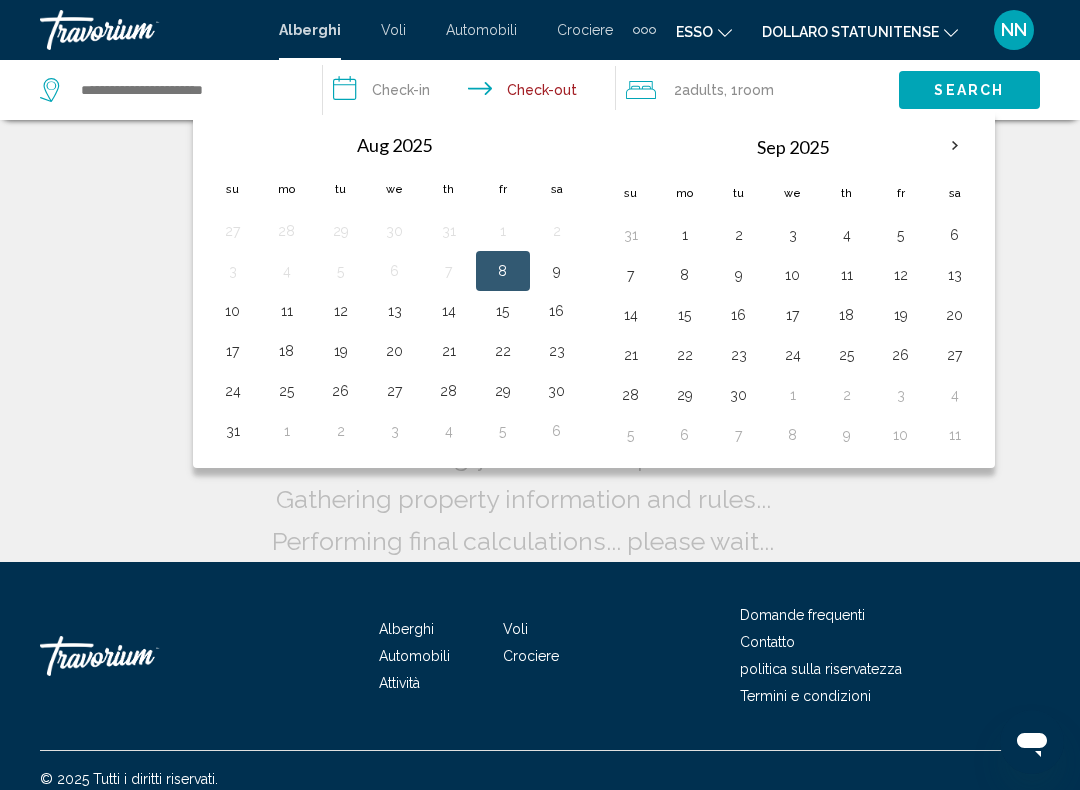 click on "27" at bounding box center [395, 391] 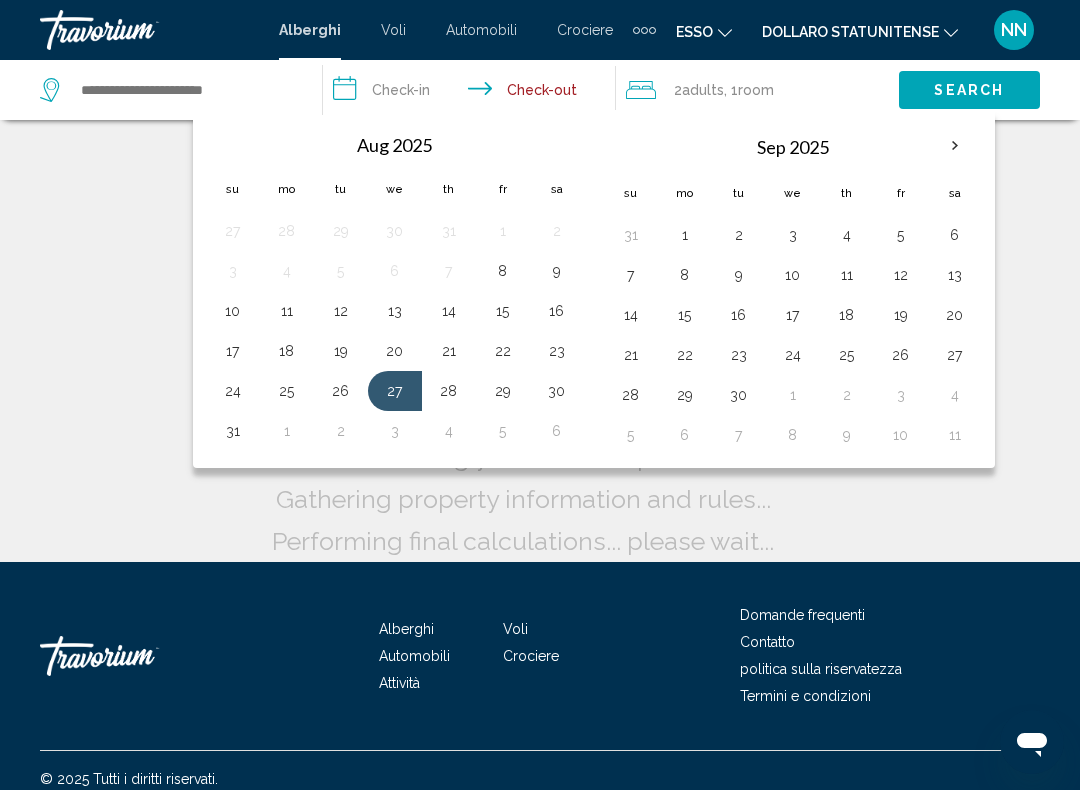 click on "30" at bounding box center [557, 391] 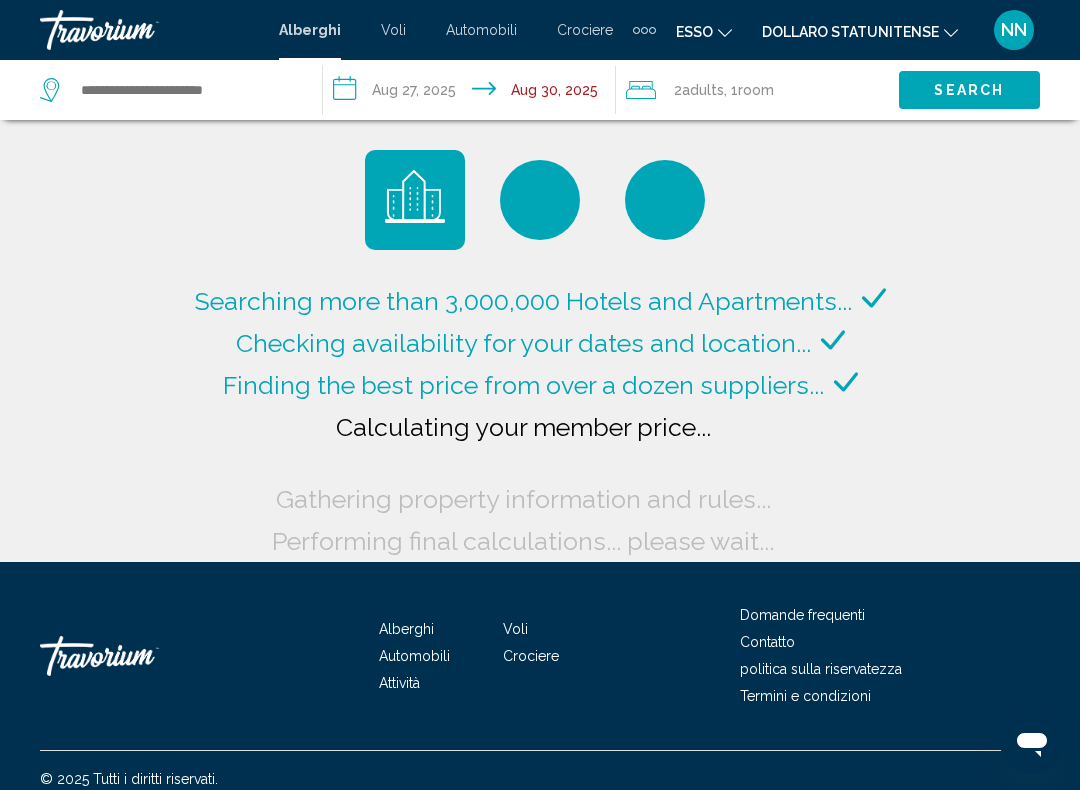 click on "2  Adult Adults" 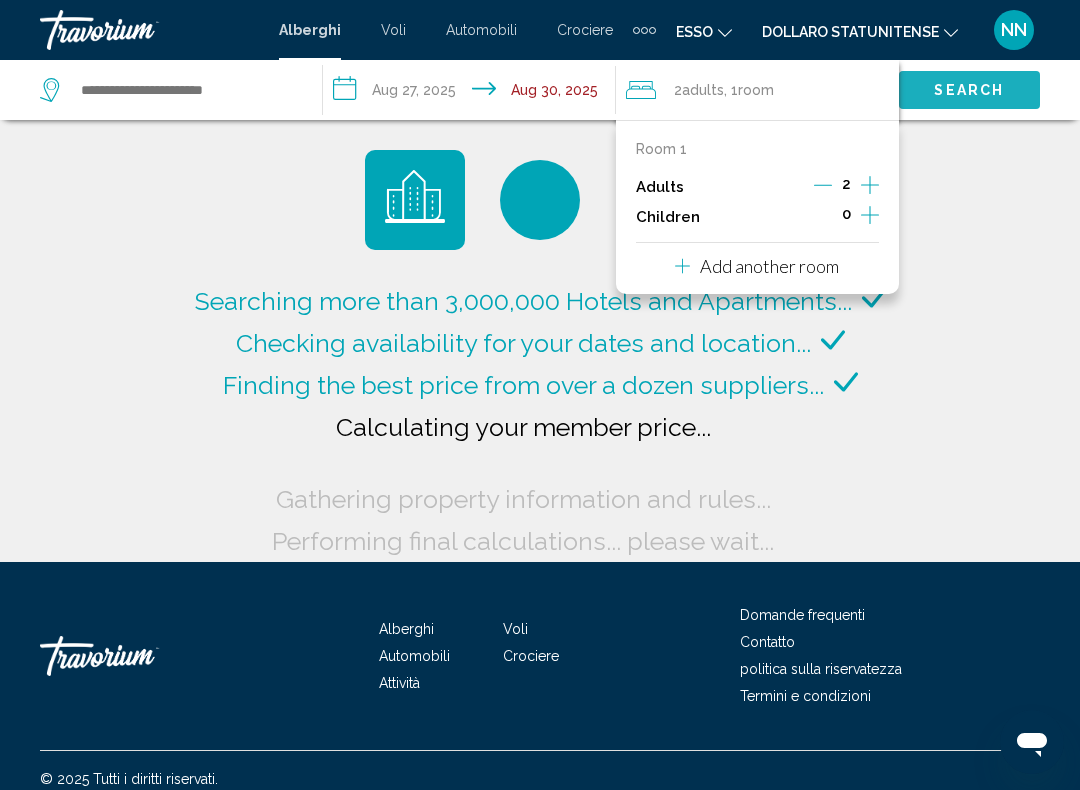 click on "Search" 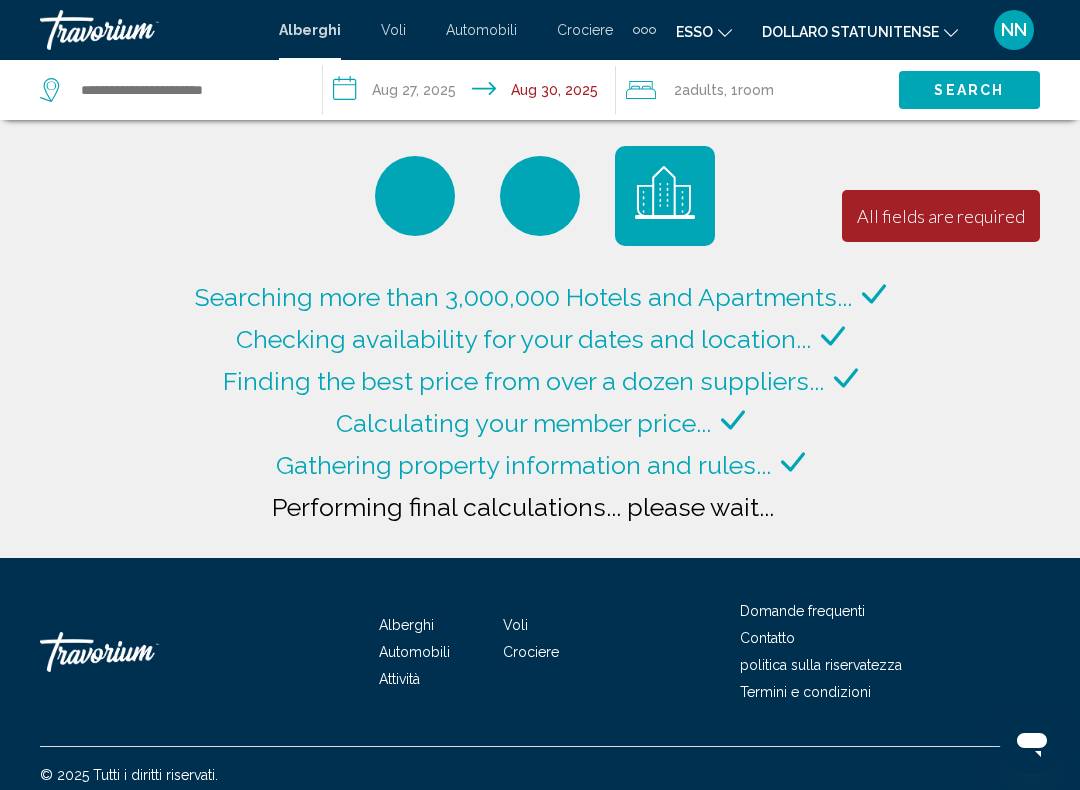 scroll, scrollTop: 0, scrollLeft: 0, axis: both 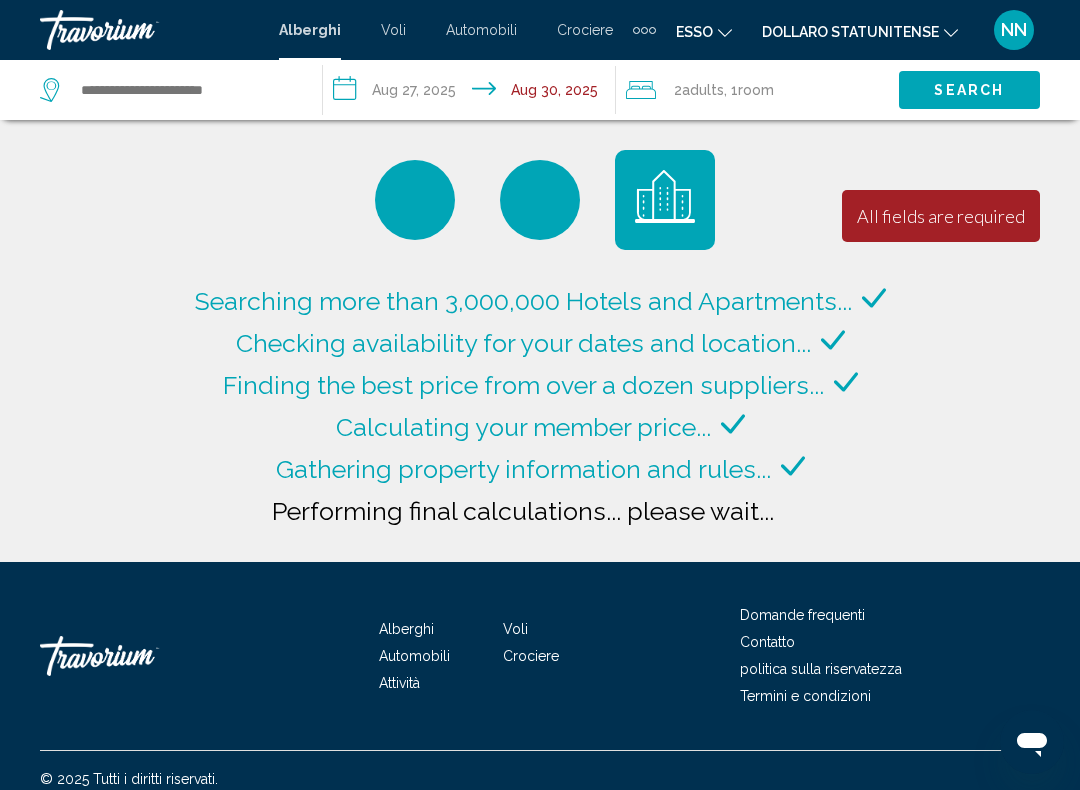 type on "**********" 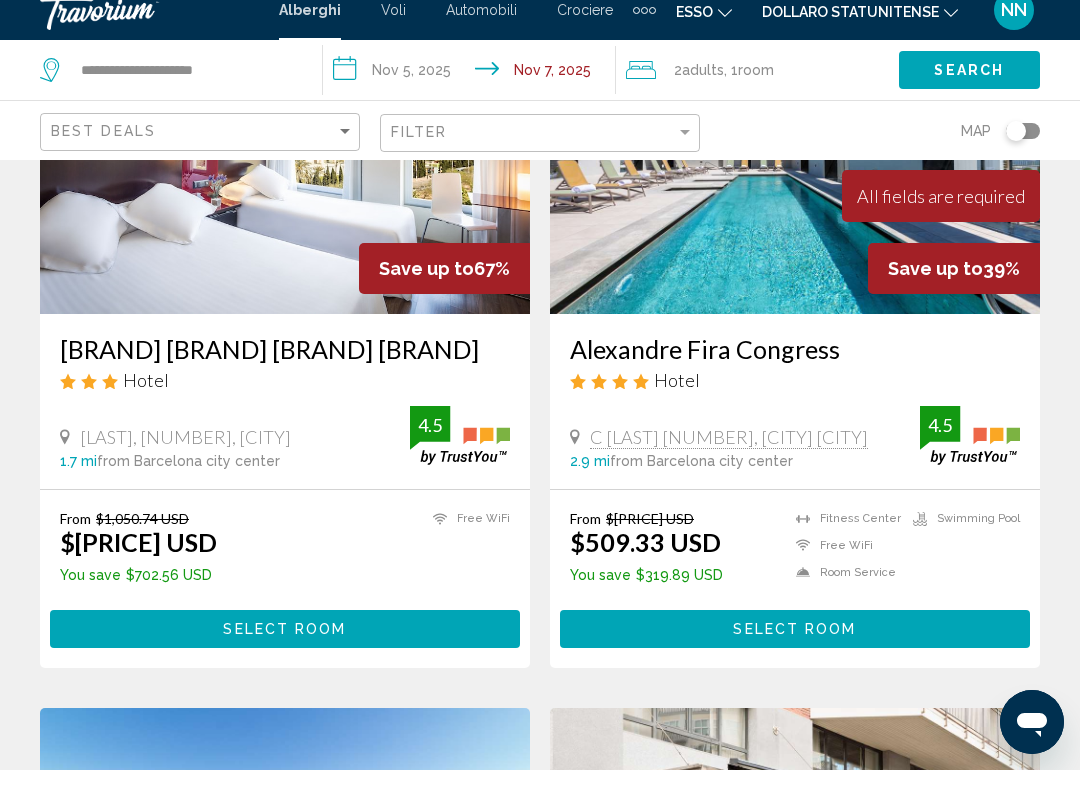 scroll, scrollTop: 265, scrollLeft: 0, axis: vertical 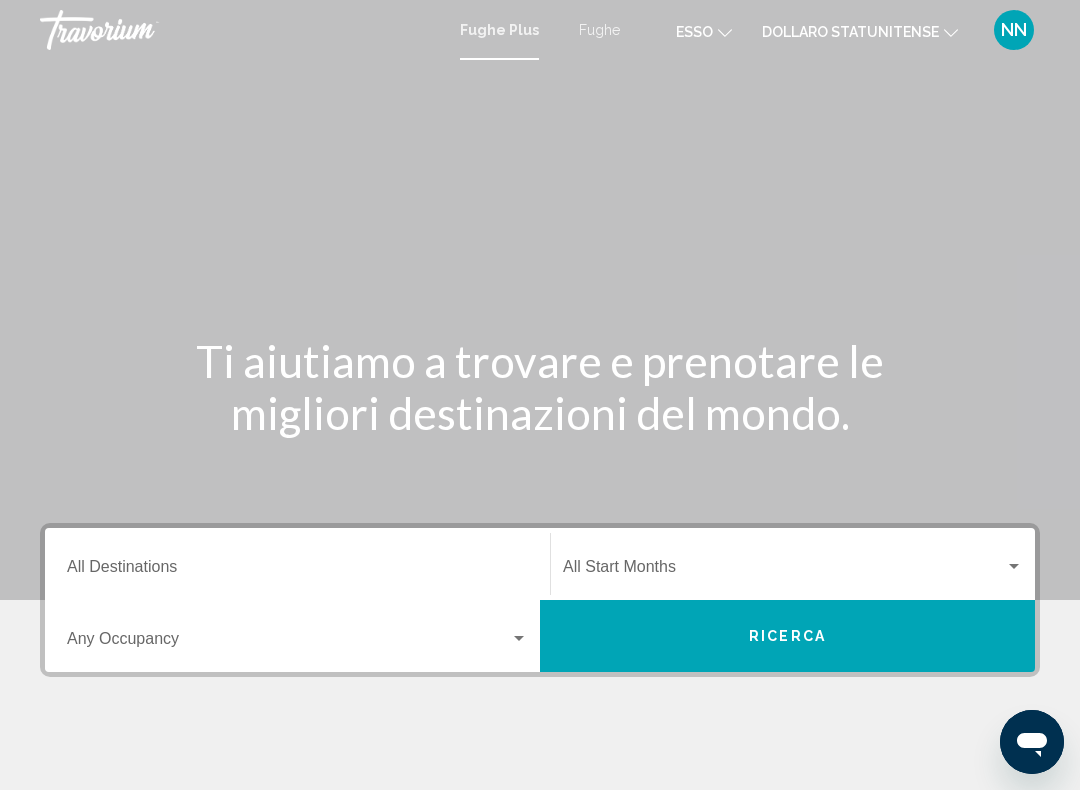 click on "Destination All Destinations" at bounding box center [297, 571] 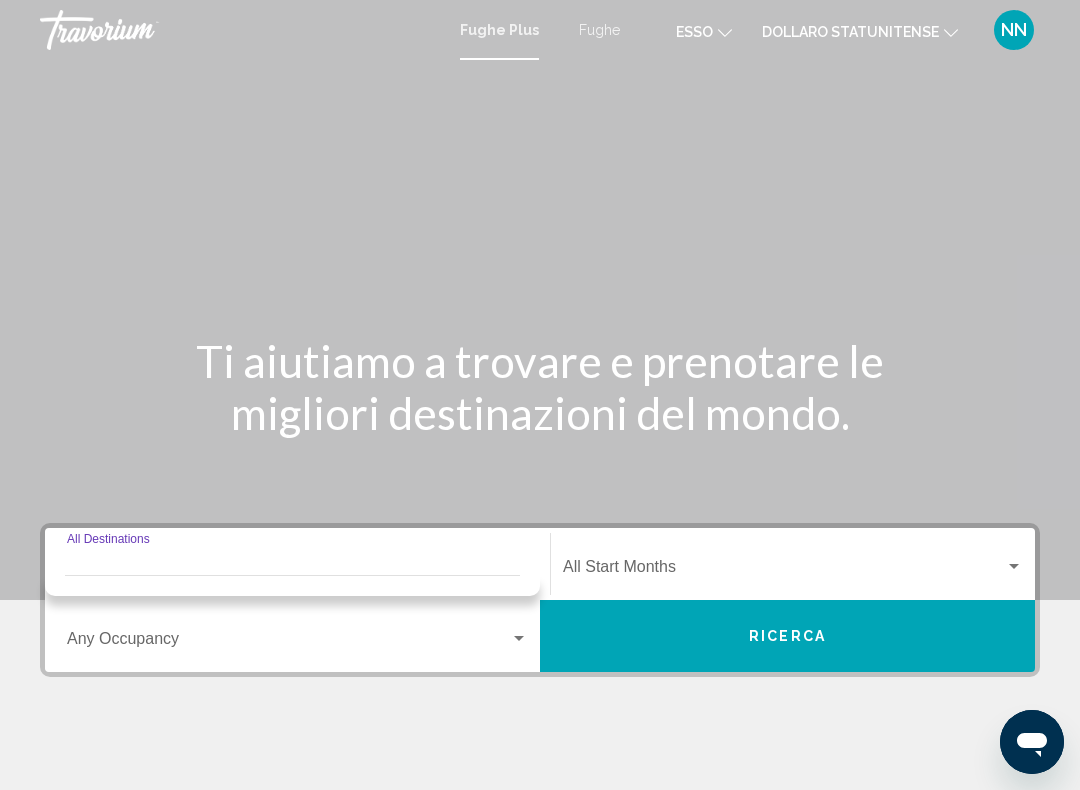 scroll, scrollTop: 0, scrollLeft: 0, axis: both 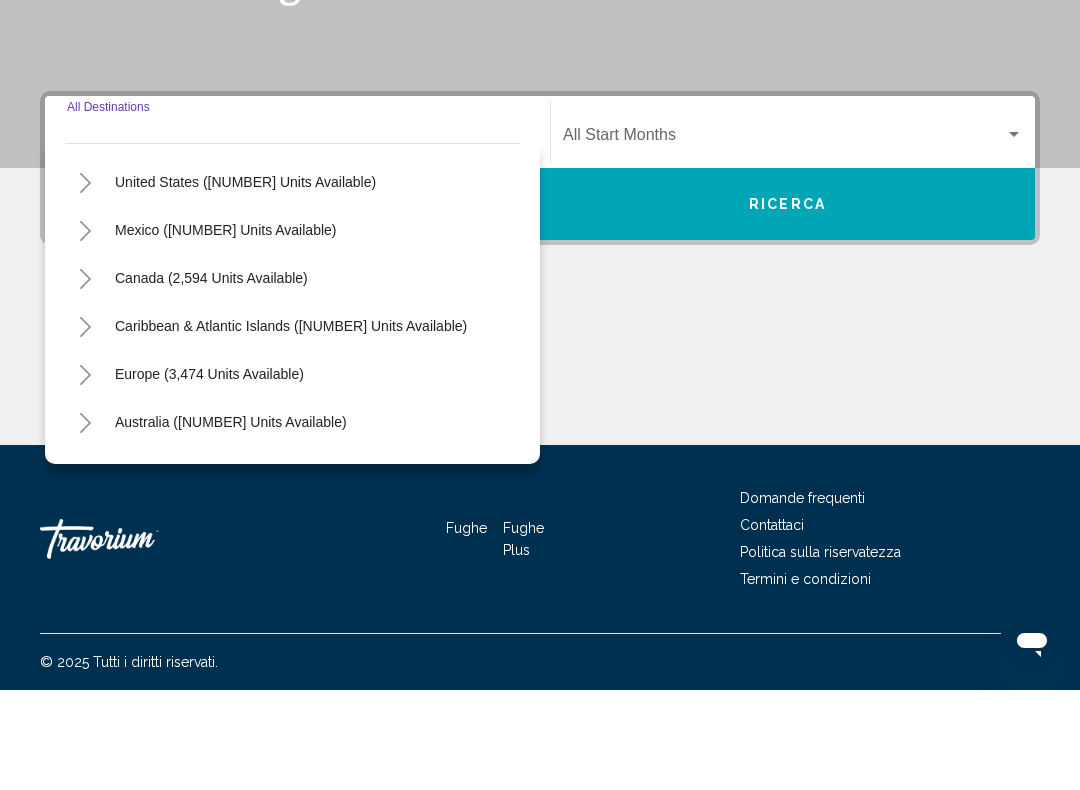 click on "Mexico ([NUMBER] units available)" at bounding box center (211, 378) 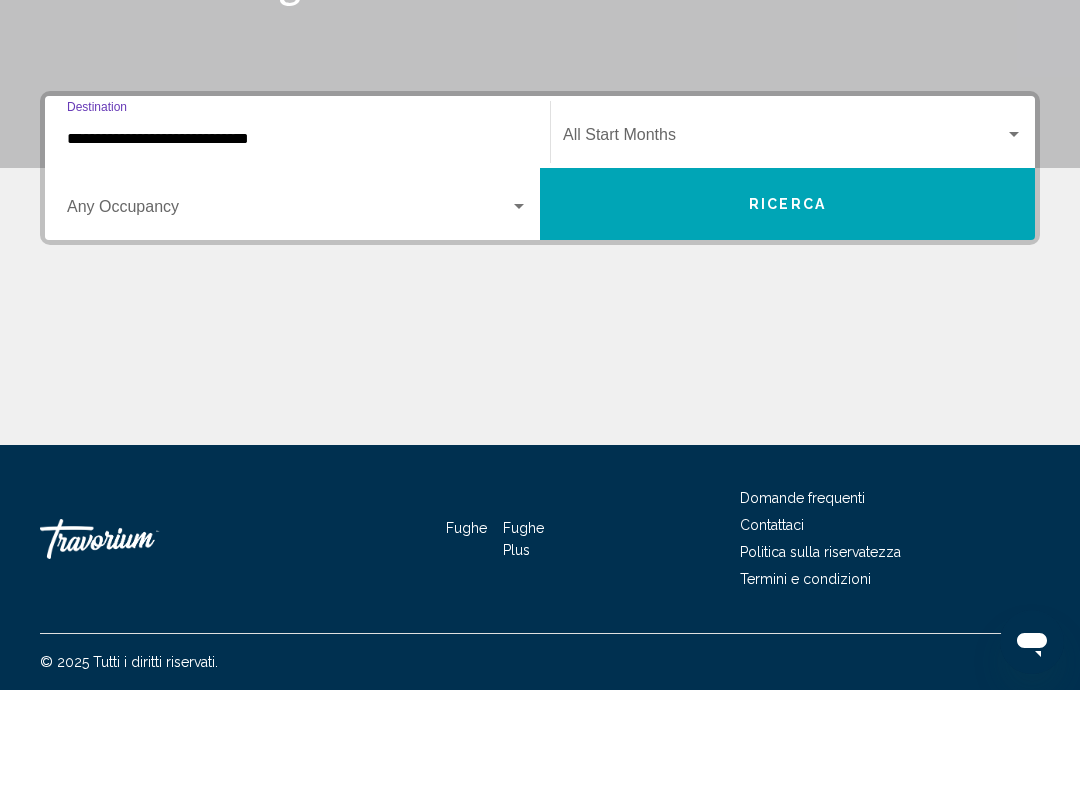 click at bounding box center (288, 311) 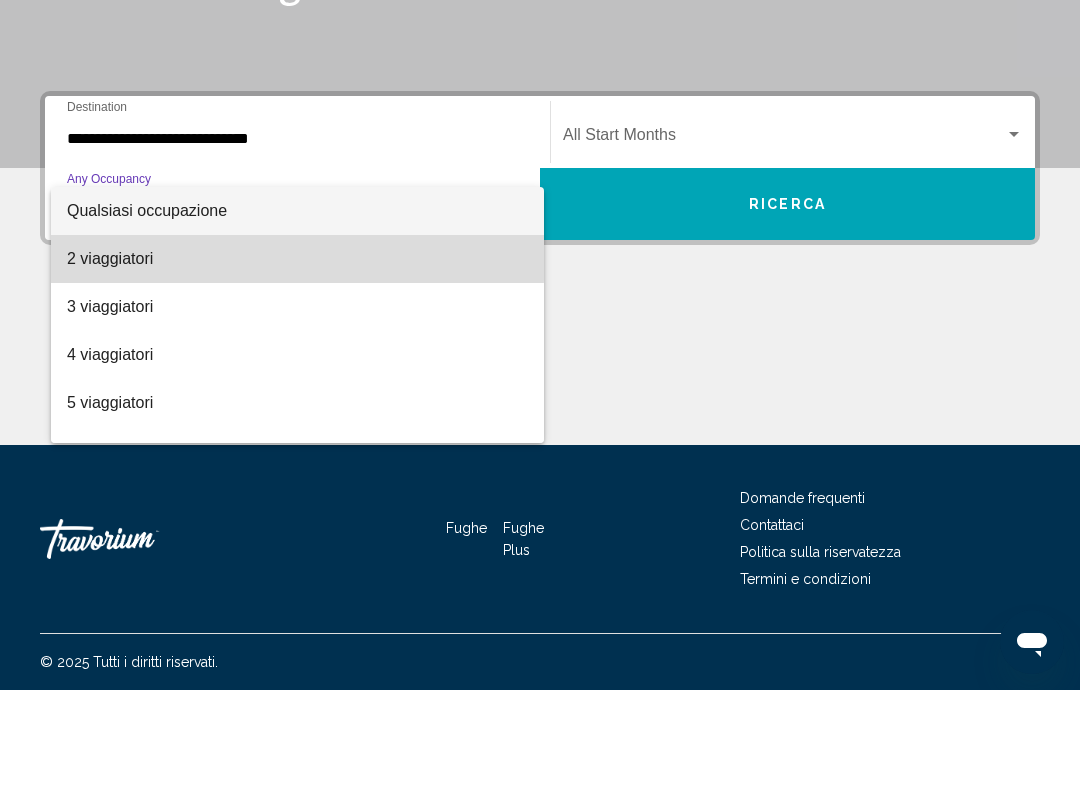 click on "2 viaggiatori" at bounding box center [110, 358] 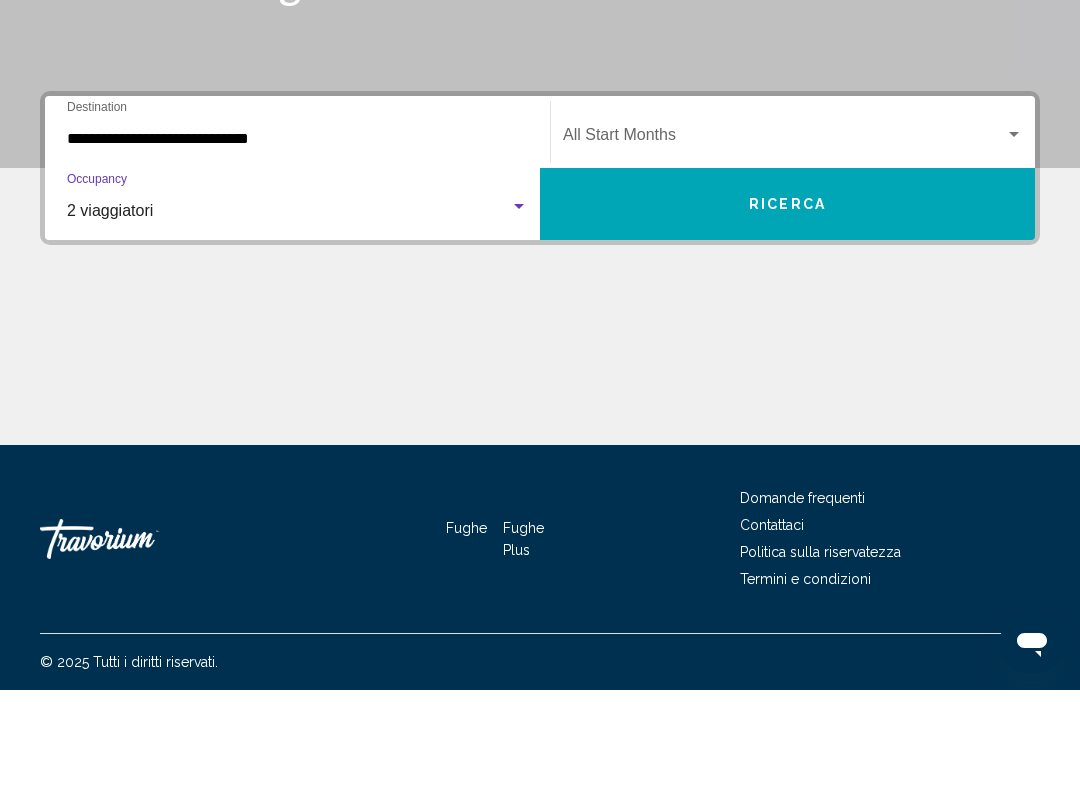click at bounding box center [784, 239] 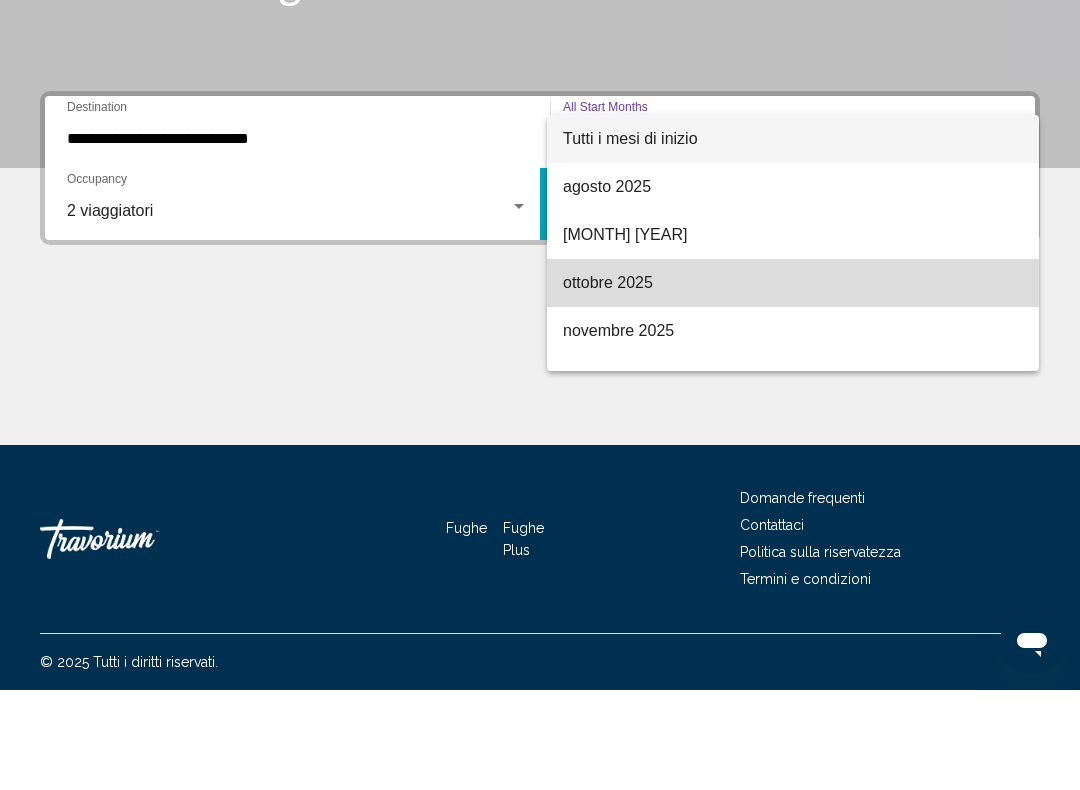 click on "ottobre 2025" at bounding box center [608, 382] 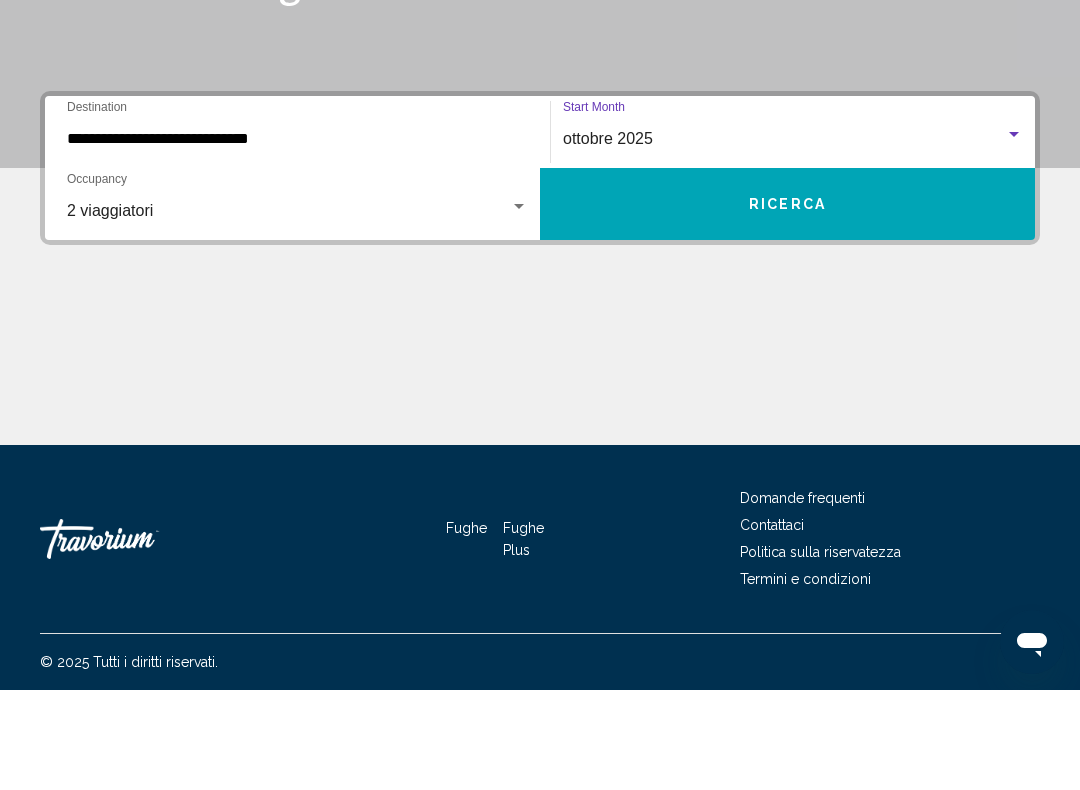 click on "Ricerca" at bounding box center [787, 305] 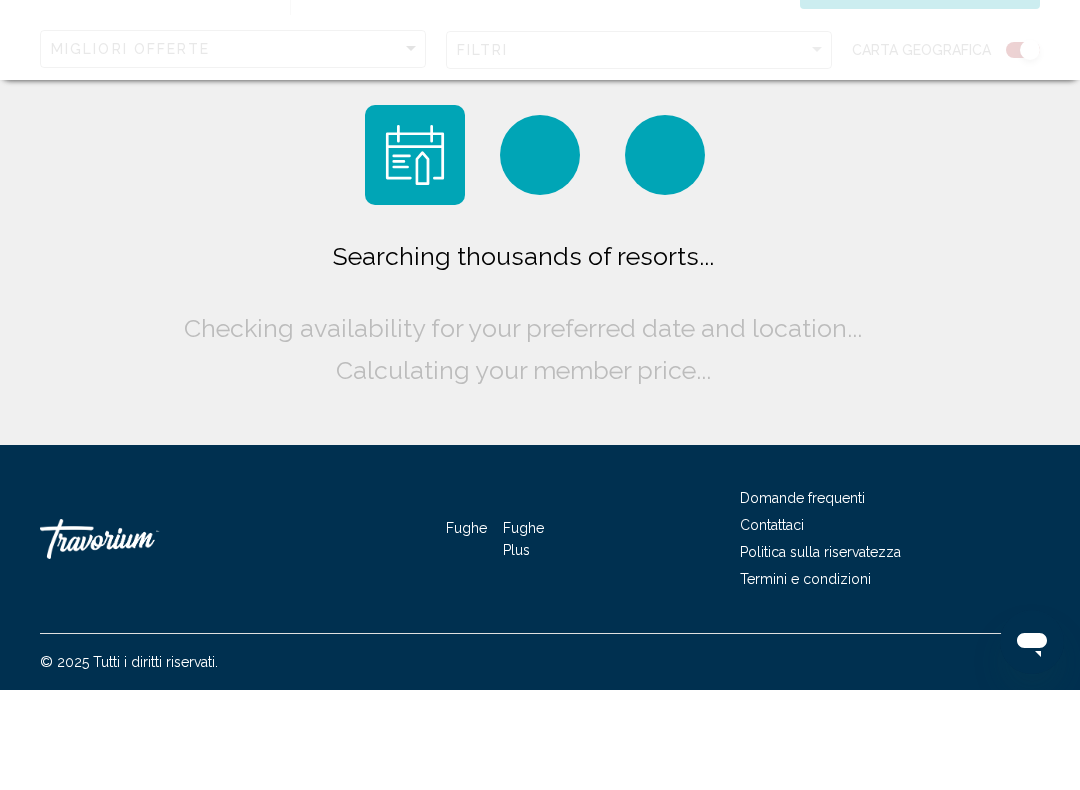 scroll, scrollTop: 0, scrollLeft: 0, axis: both 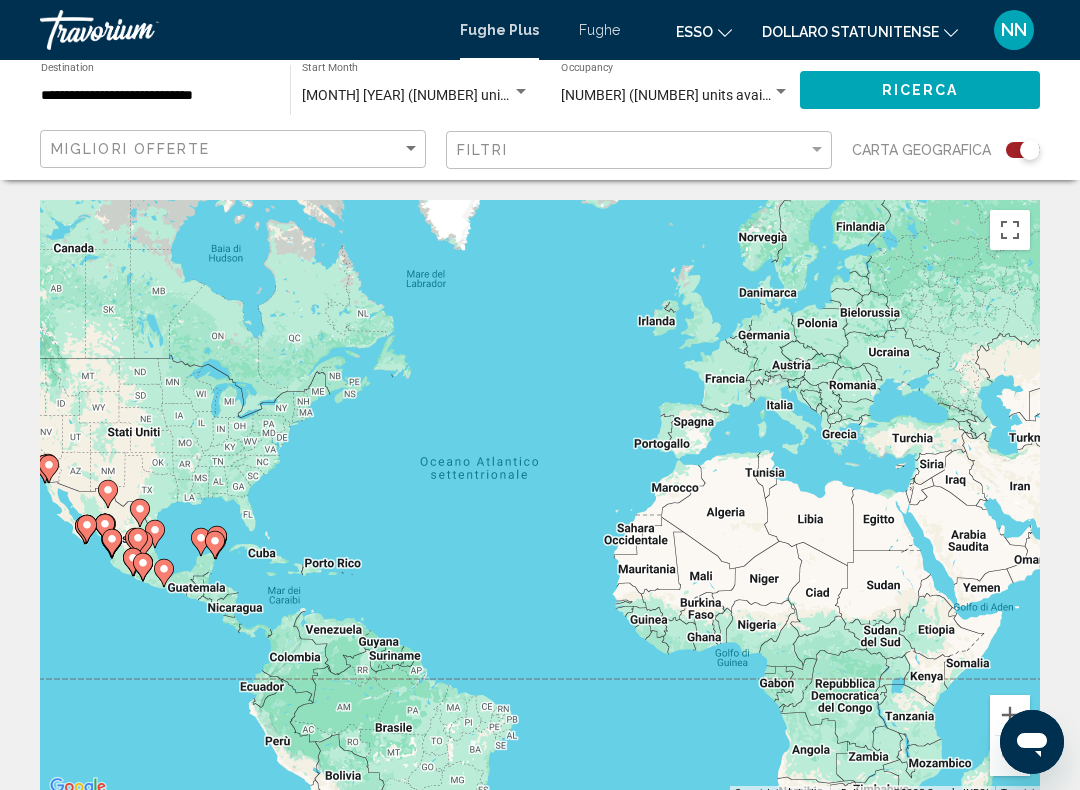 click on "**********" at bounding box center (155, 96) 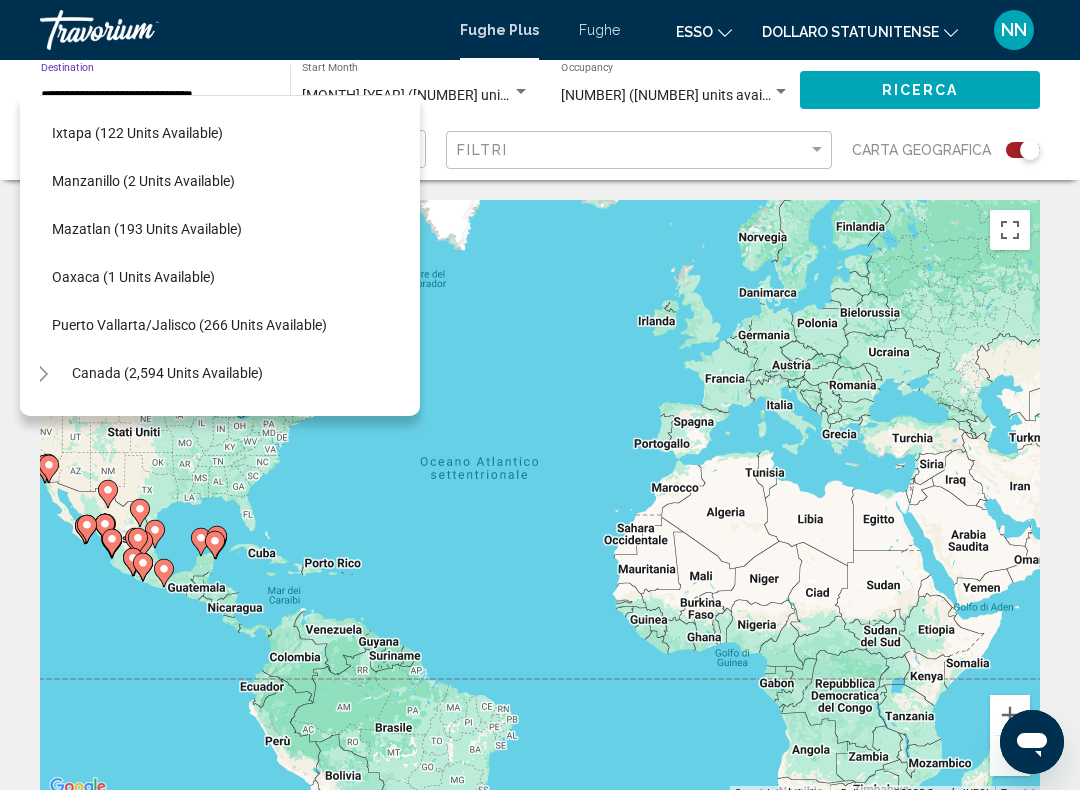 scroll, scrollTop: 382, scrollLeft: 18, axis: both 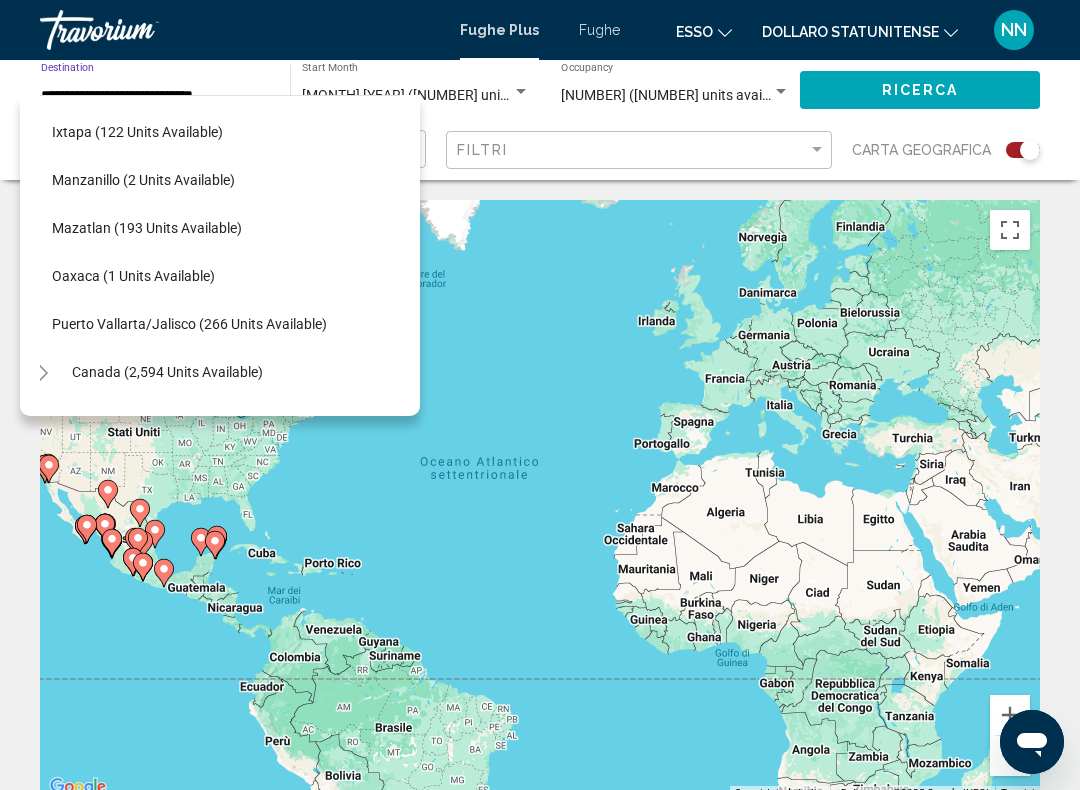 click on "Oaxaca (1 units available)" 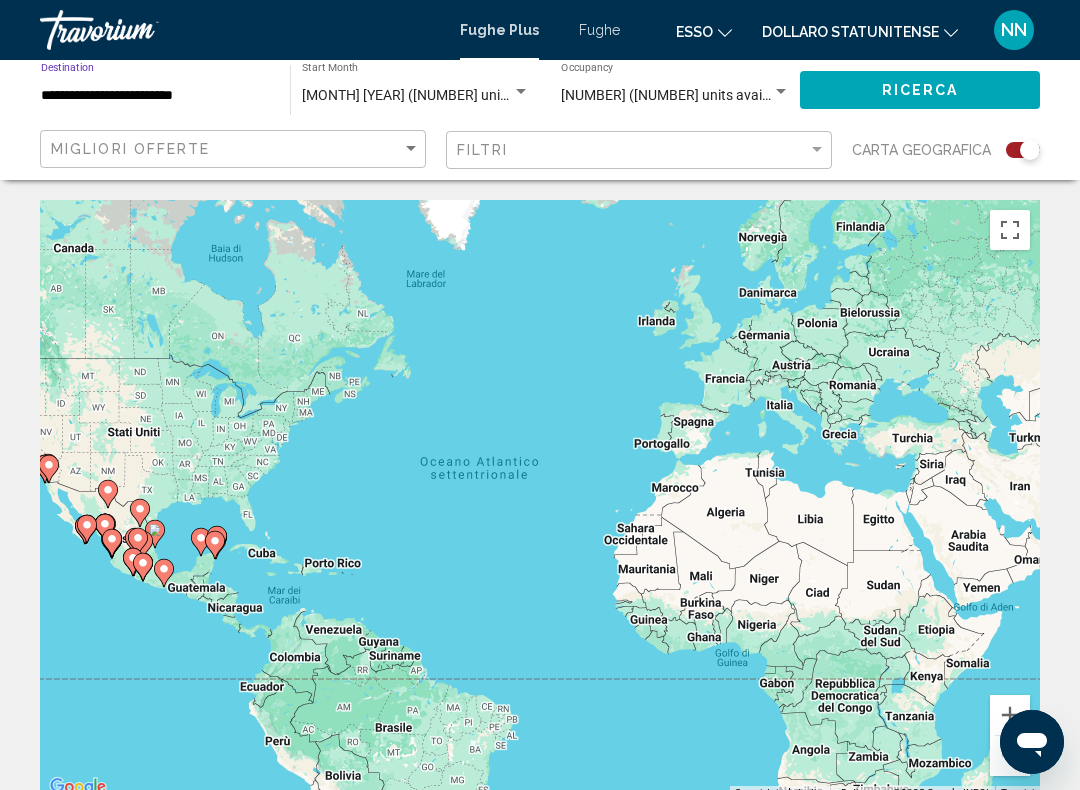 click on "Ricerca" 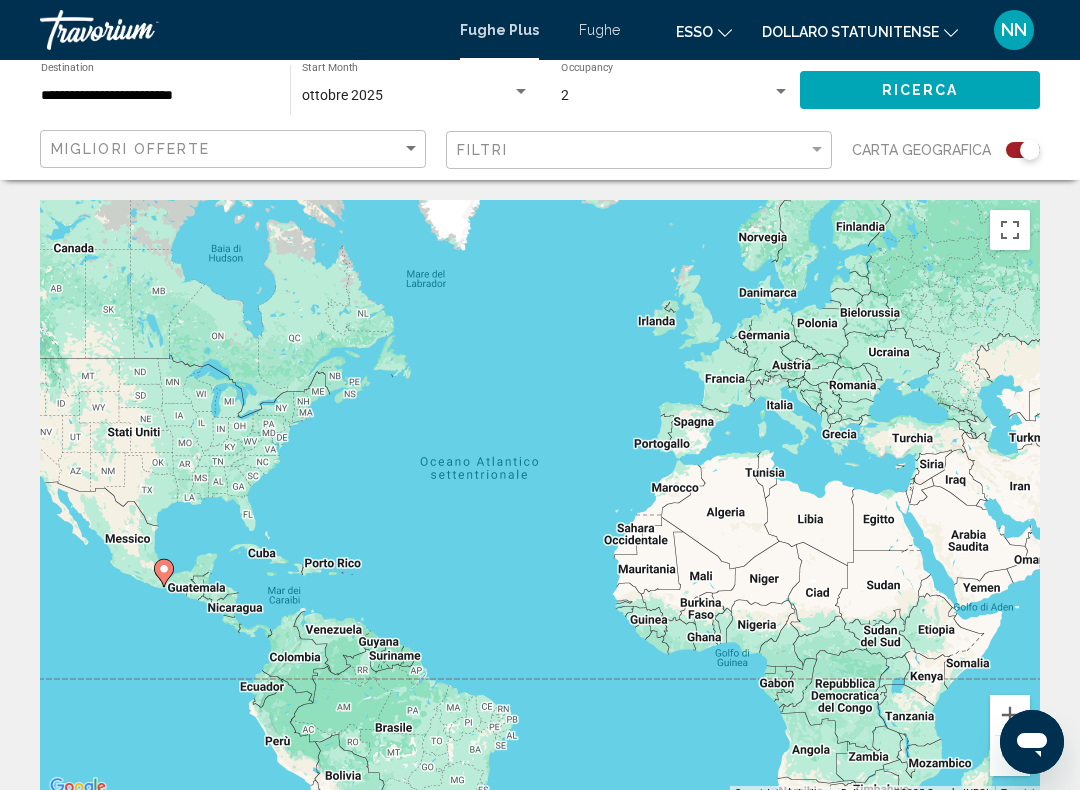 click on "**********" at bounding box center [155, 96] 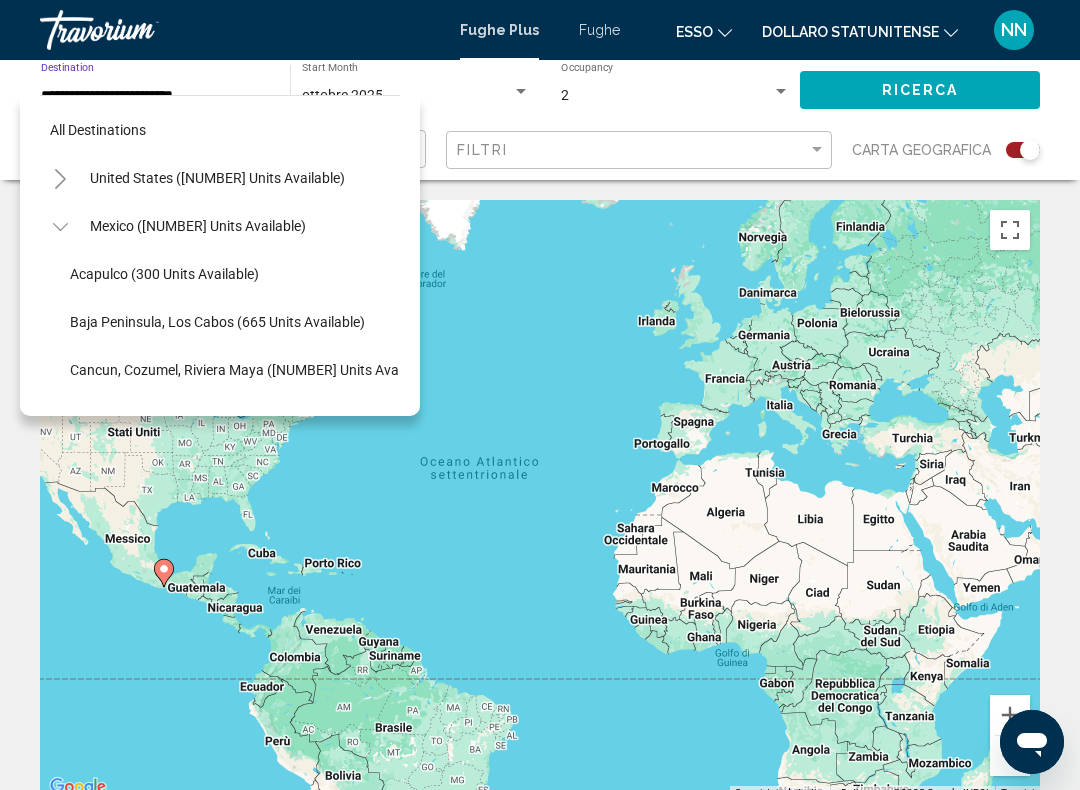 scroll, scrollTop: 407, scrollLeft: 0, axis: vertical 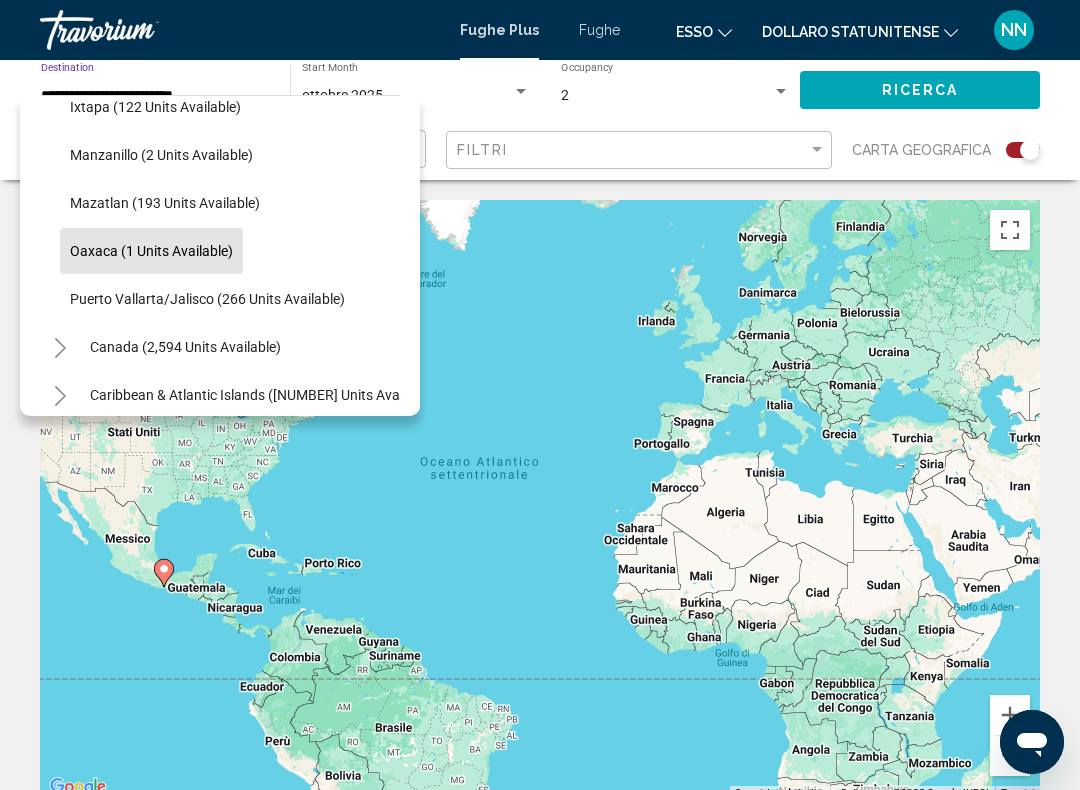 click on "Canada (2,594 units available)" at bounding box center [263, 395] 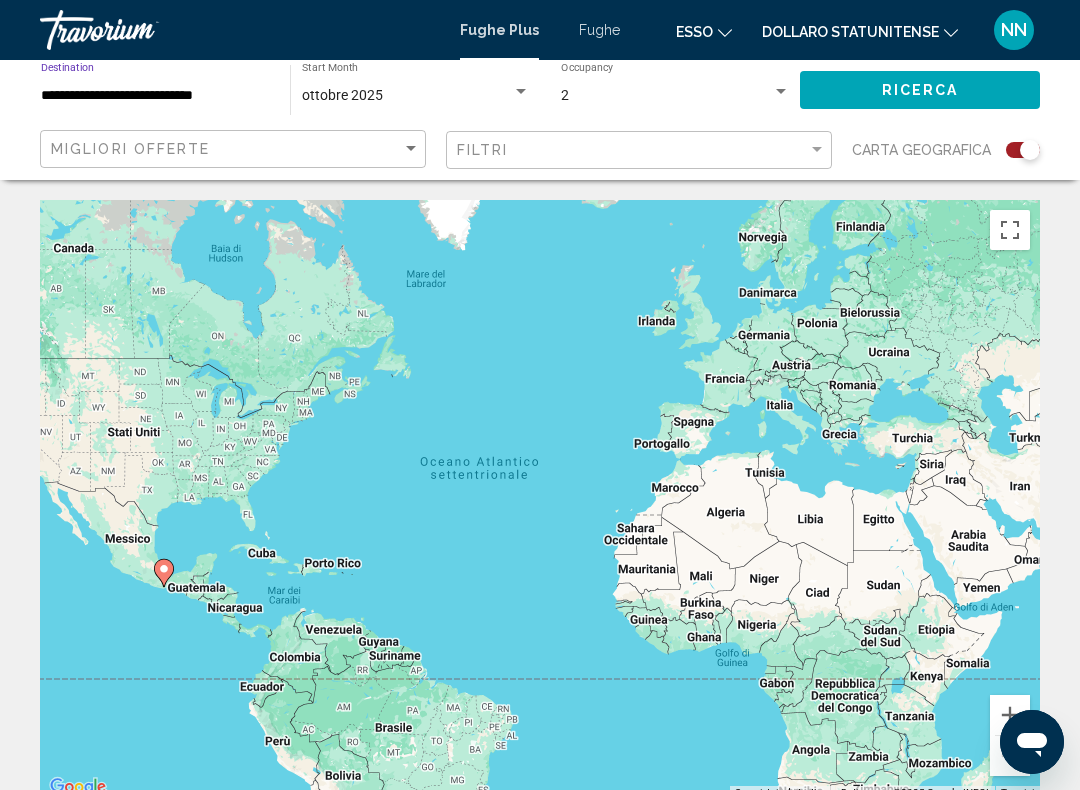 click on "Ricerca" 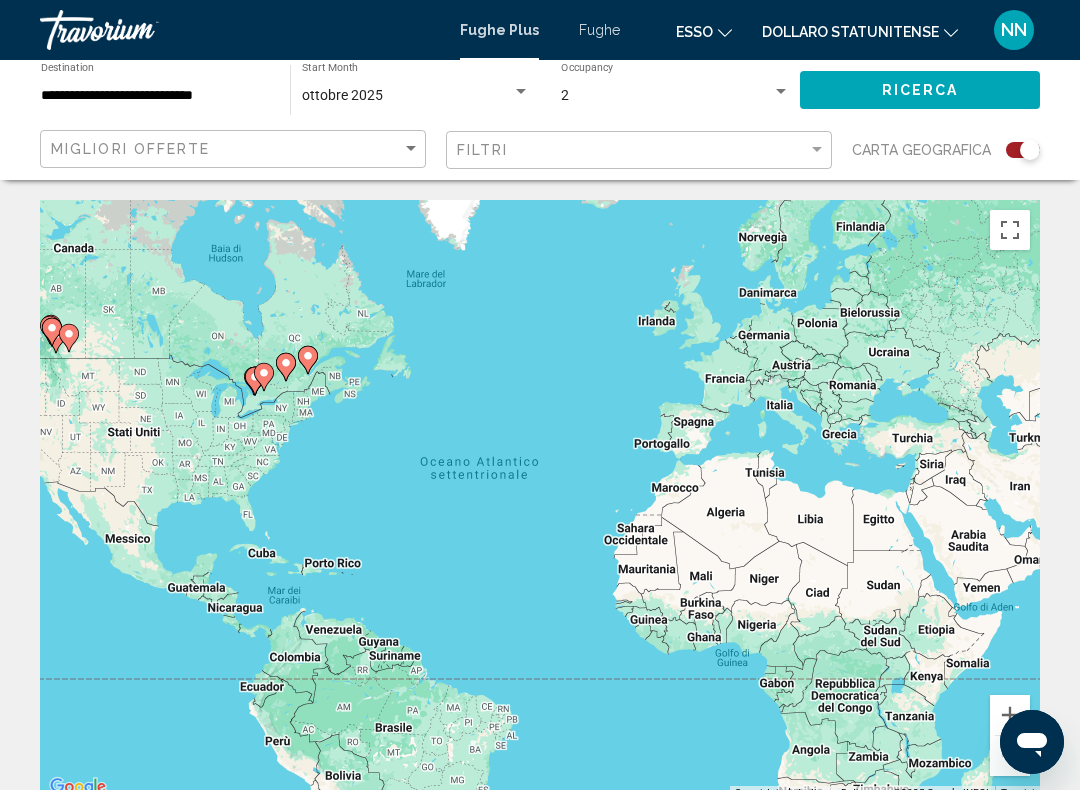 click on "Fughe" at bounding box center (599, 30) 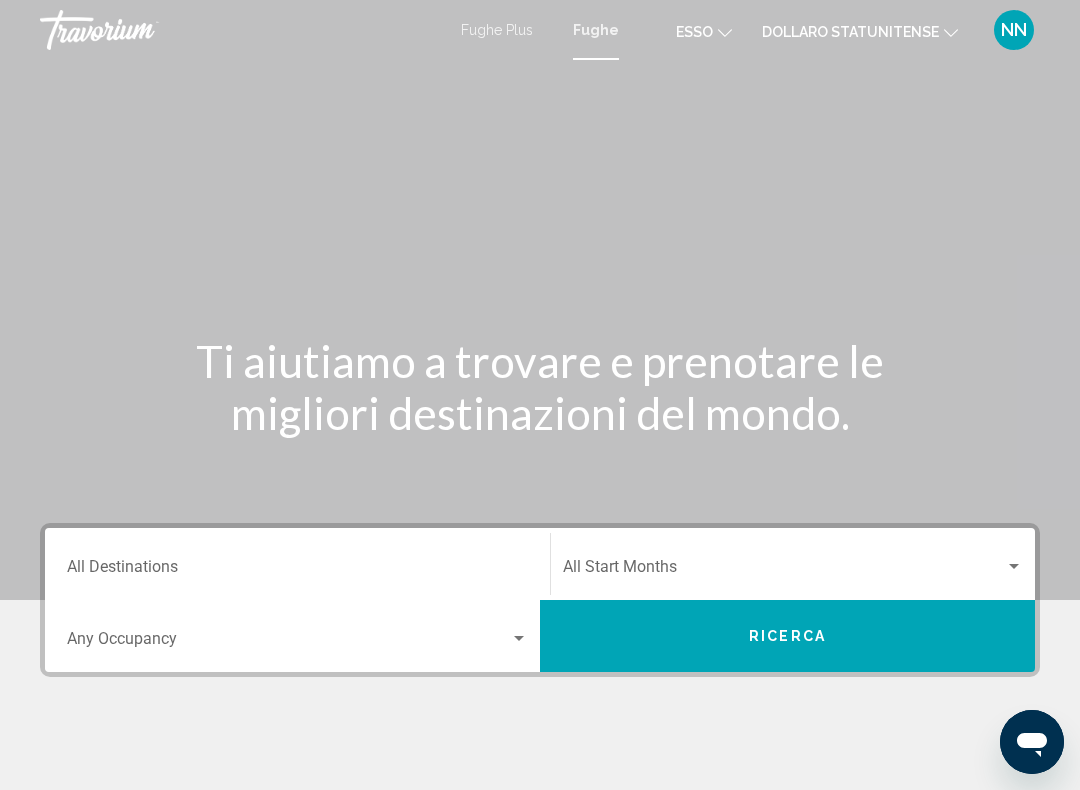 click on "Destination All Destinations" at bounding box center (297, 571) 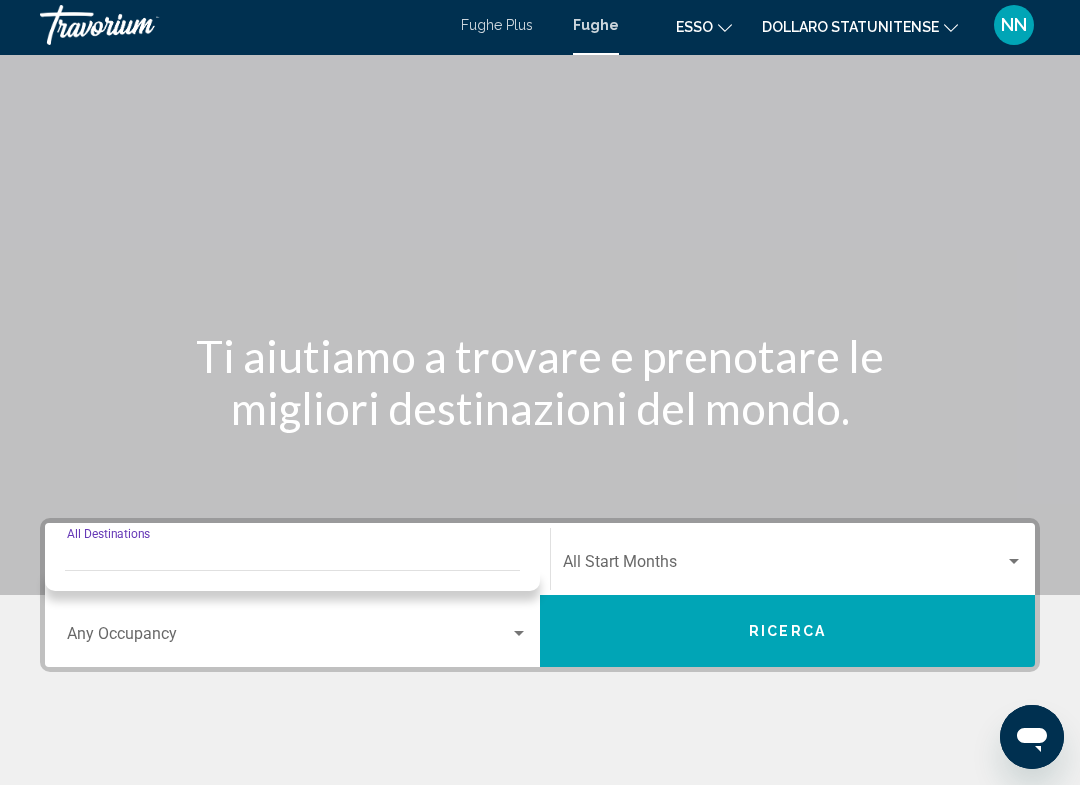 scroll, scrollTop: 332, scrollLeft: 0, axis: vertical 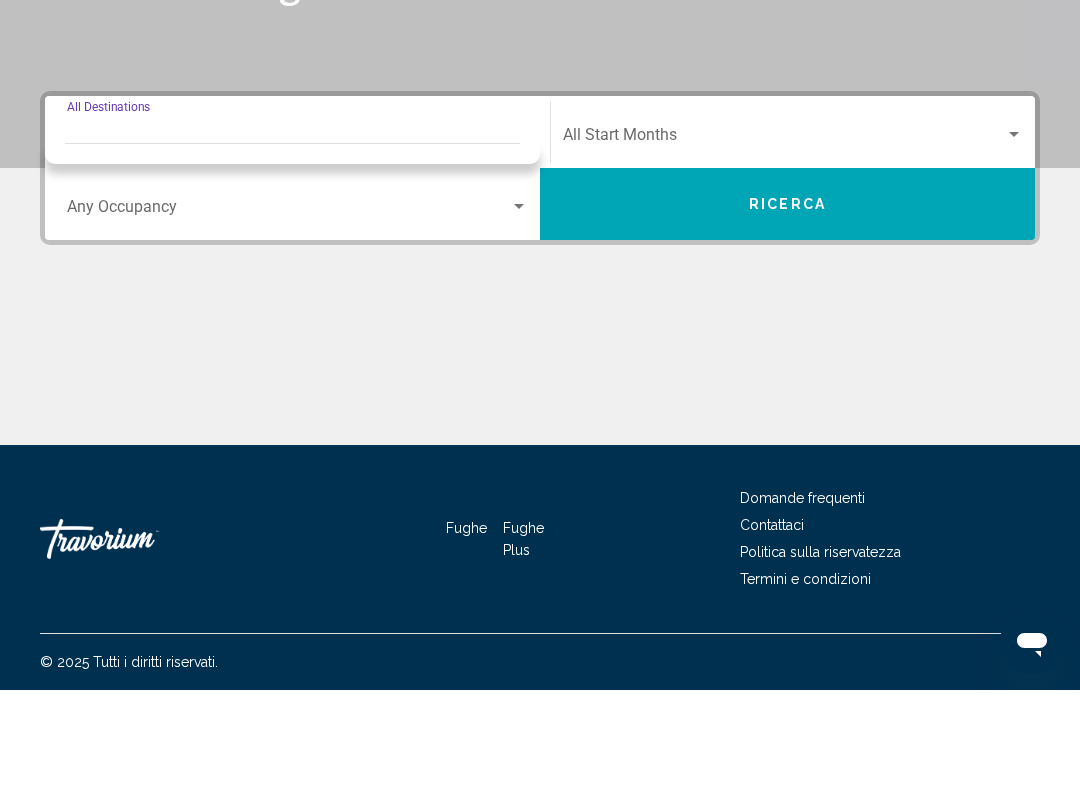 click on "Destination All Destinations" at bounding box center [297, 239] 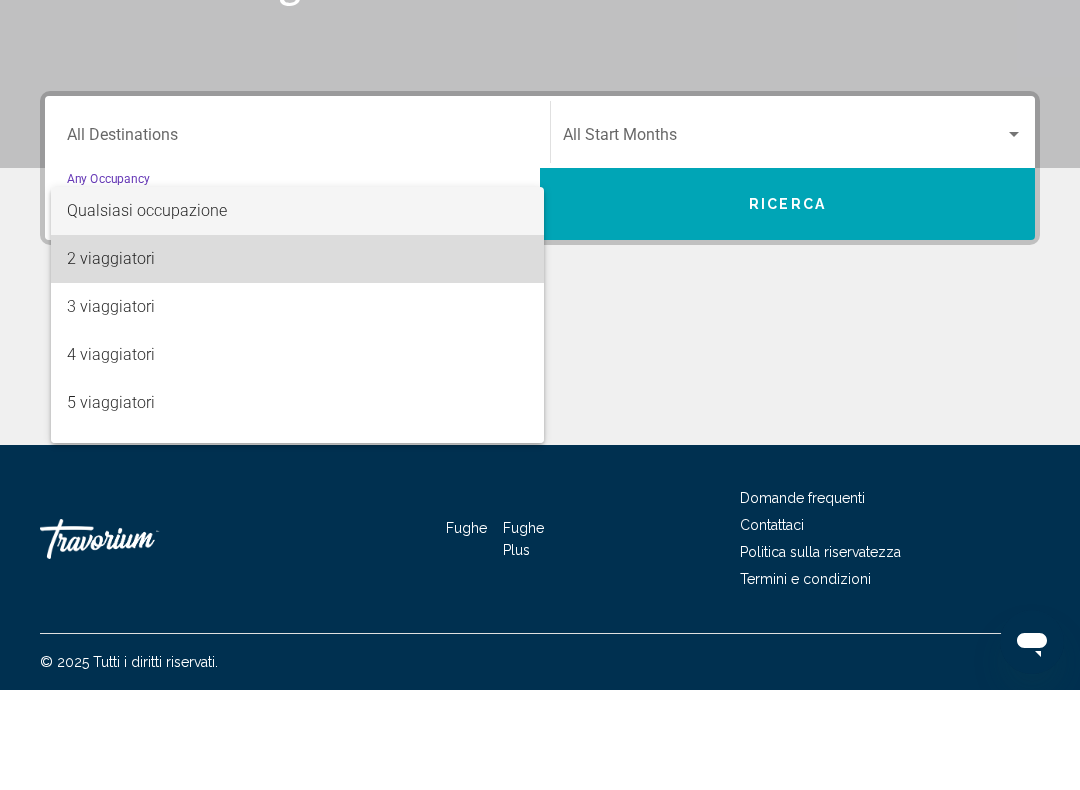 click on "2 viaggiatori" at bounding box center (111, 358) 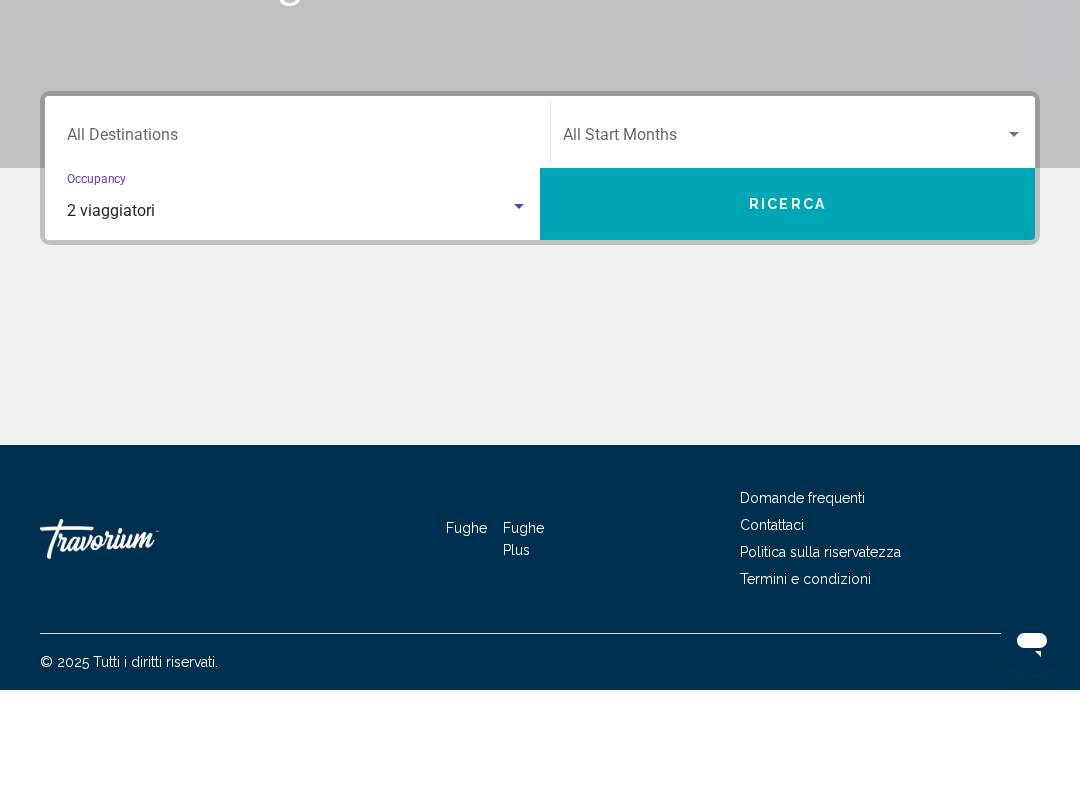 click on "Destination All Destinations" at bounding box center [297, 239] 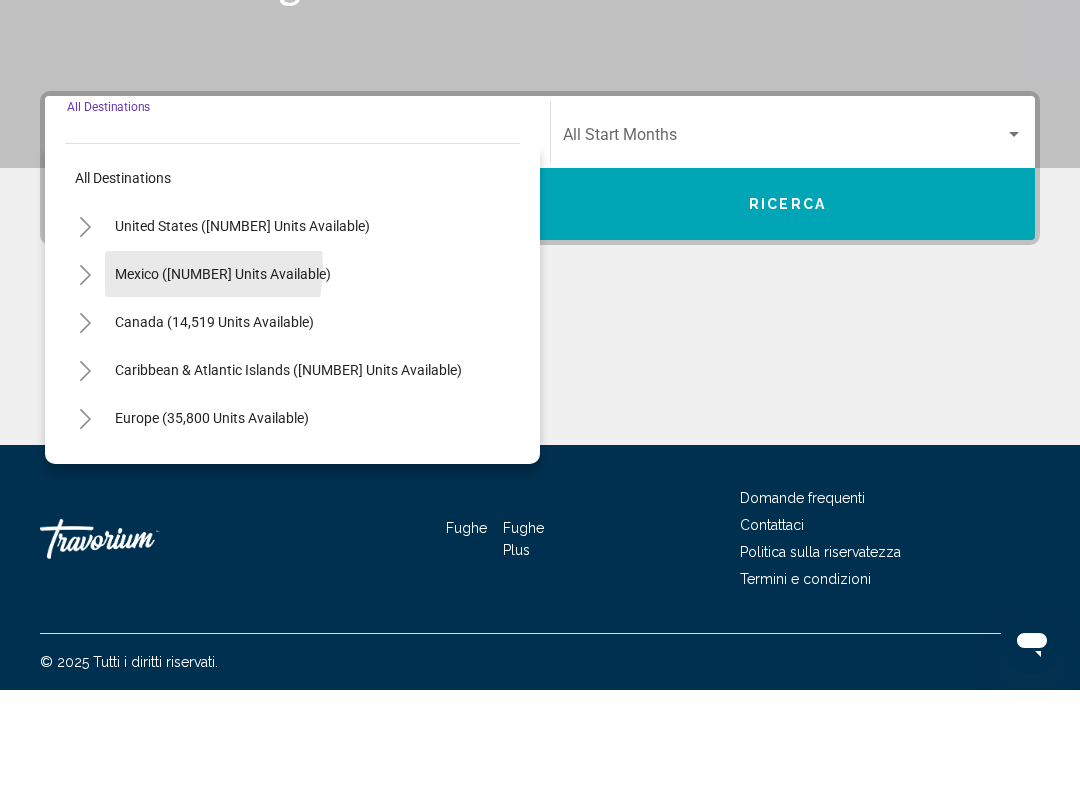 click on "Mexico ([NUMBER] units available)" at bounding box center [214, 422] 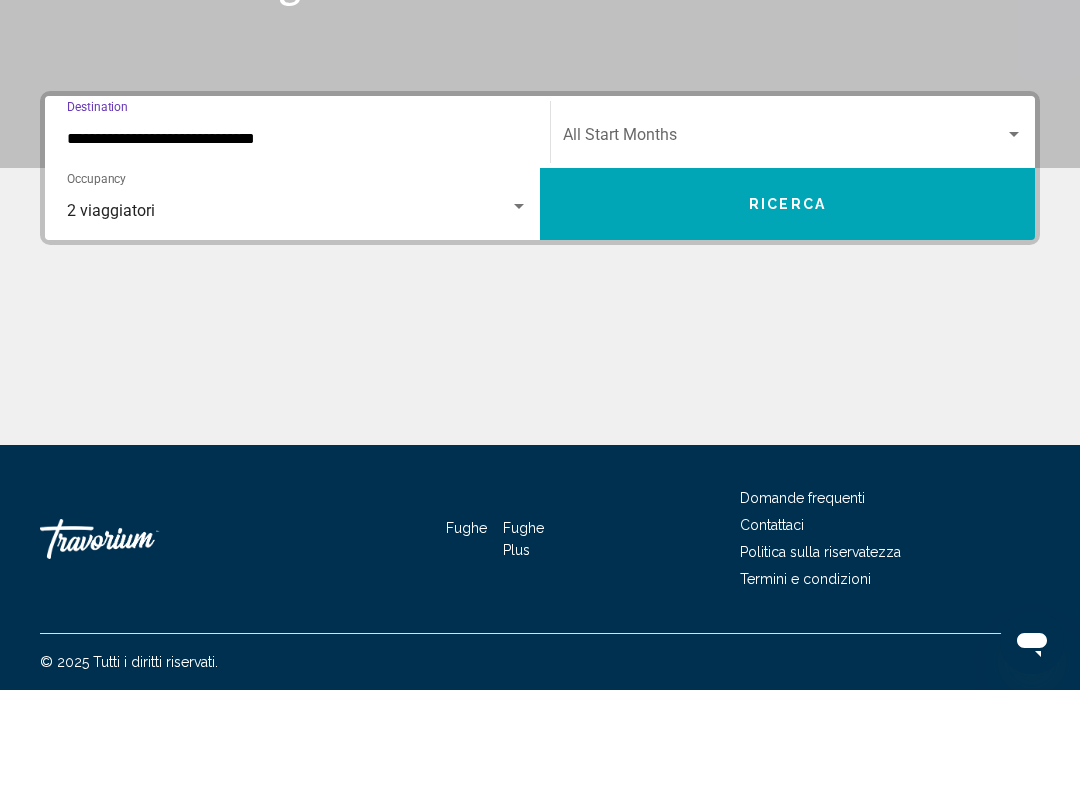 click at bounding box center [784, 239] 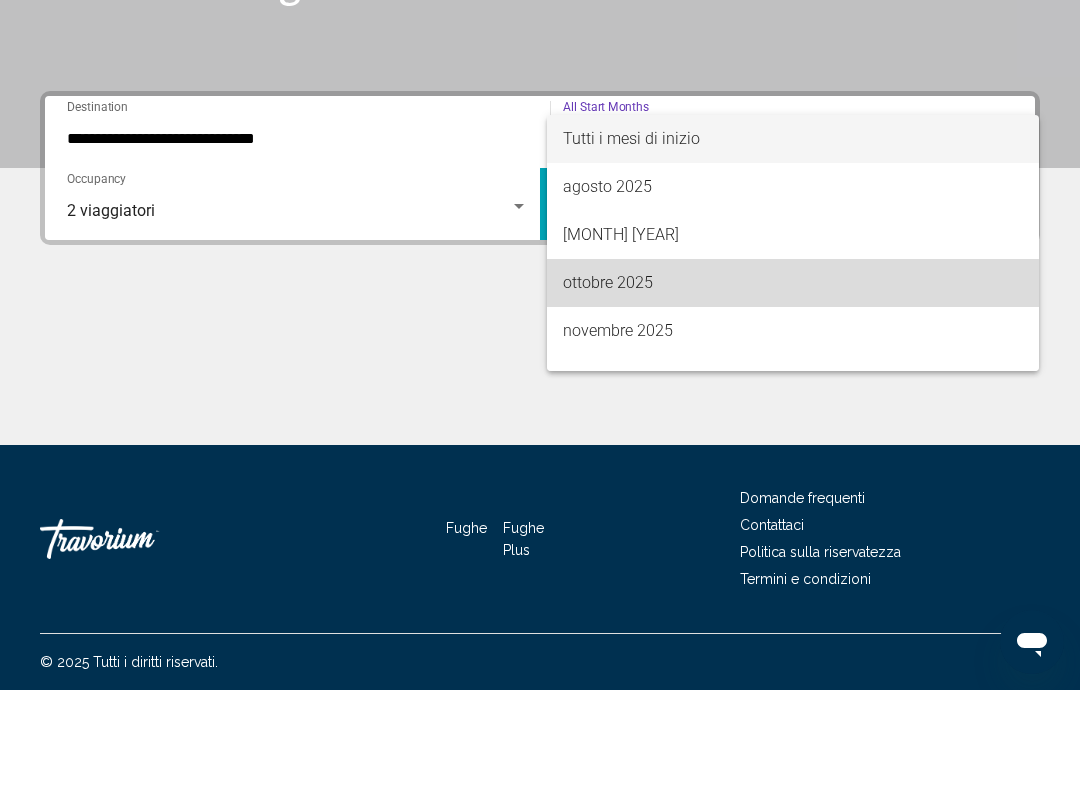 click on "ottobre 2025" at bounding box center (608, 382) 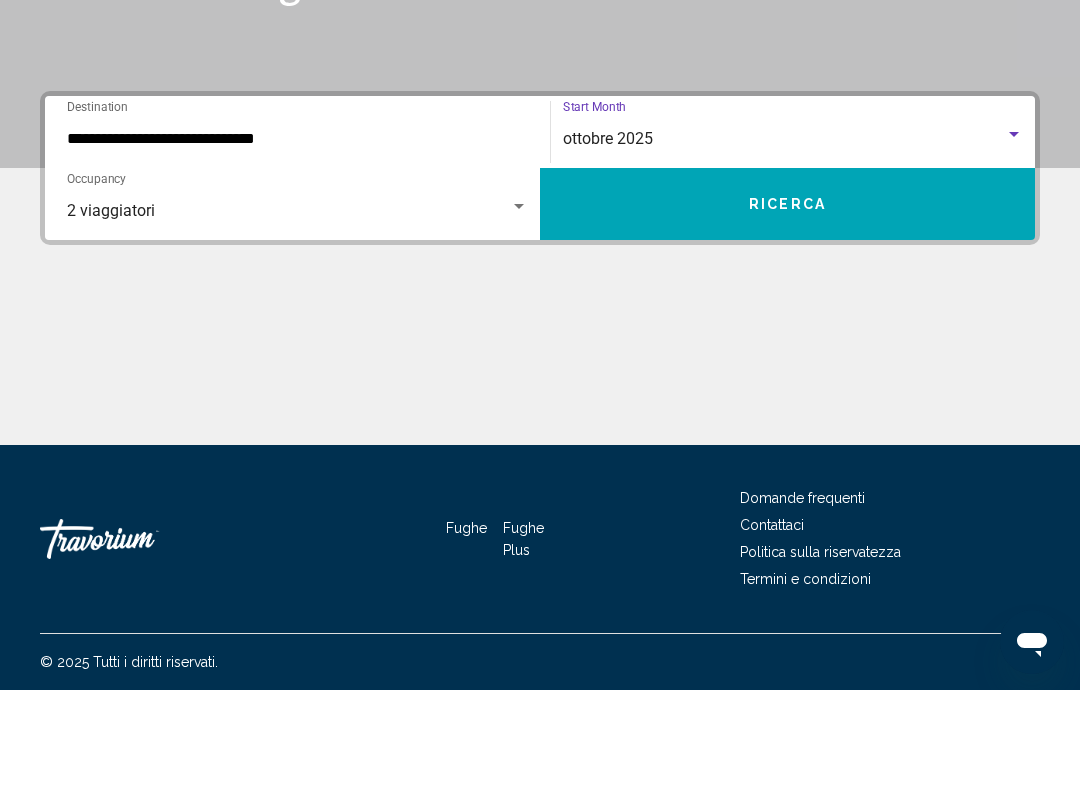 click on "Ricerca" at bounding box center (787, 305) 